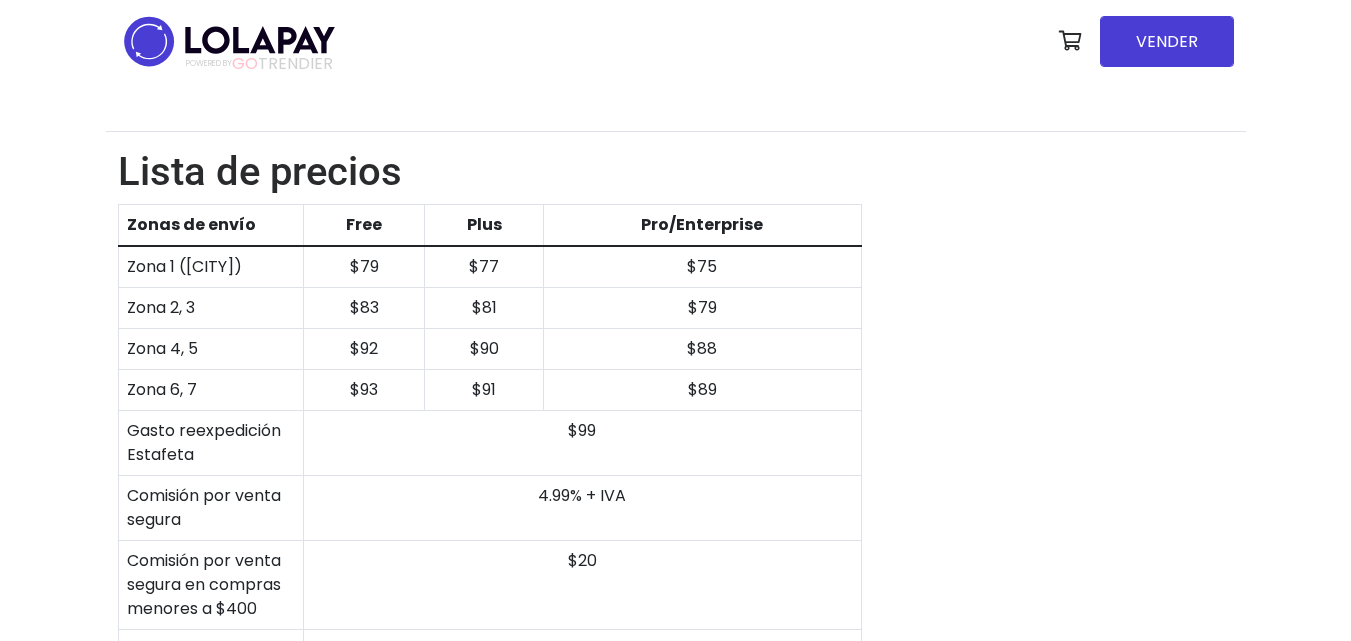 scroll, scrollTop: 0, scrollLeft: 0, axis: both 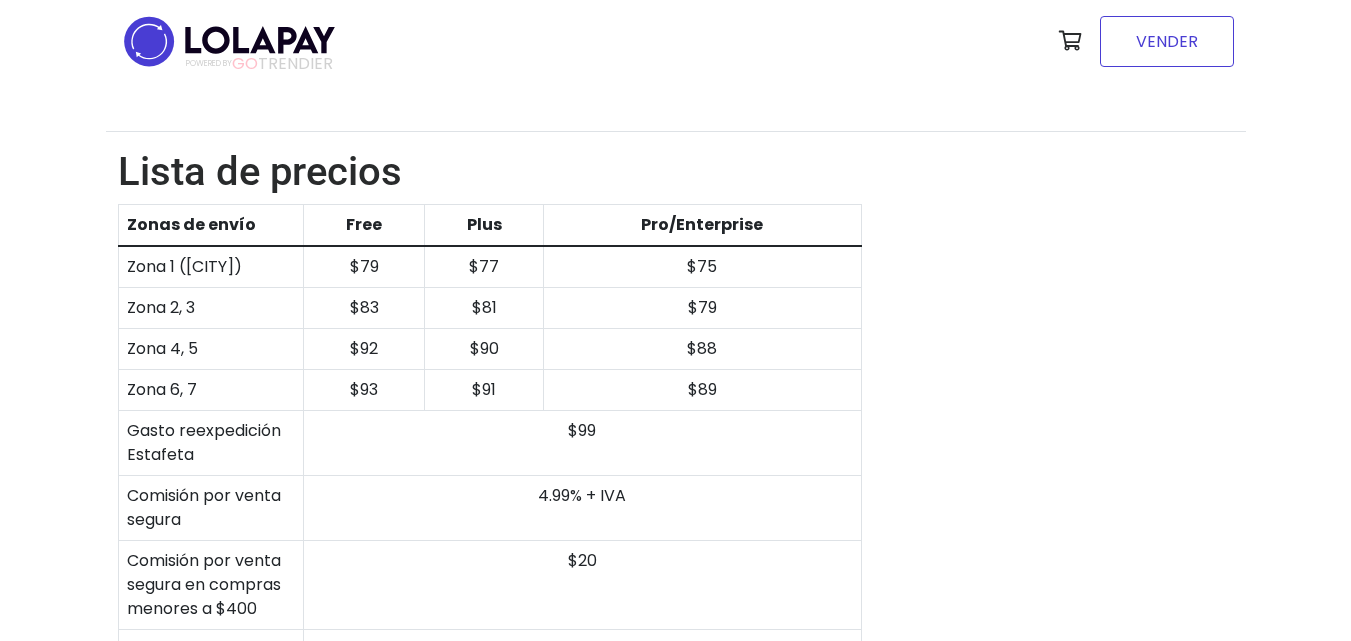 click on "VENDER" at bounding box center (1167, 41) 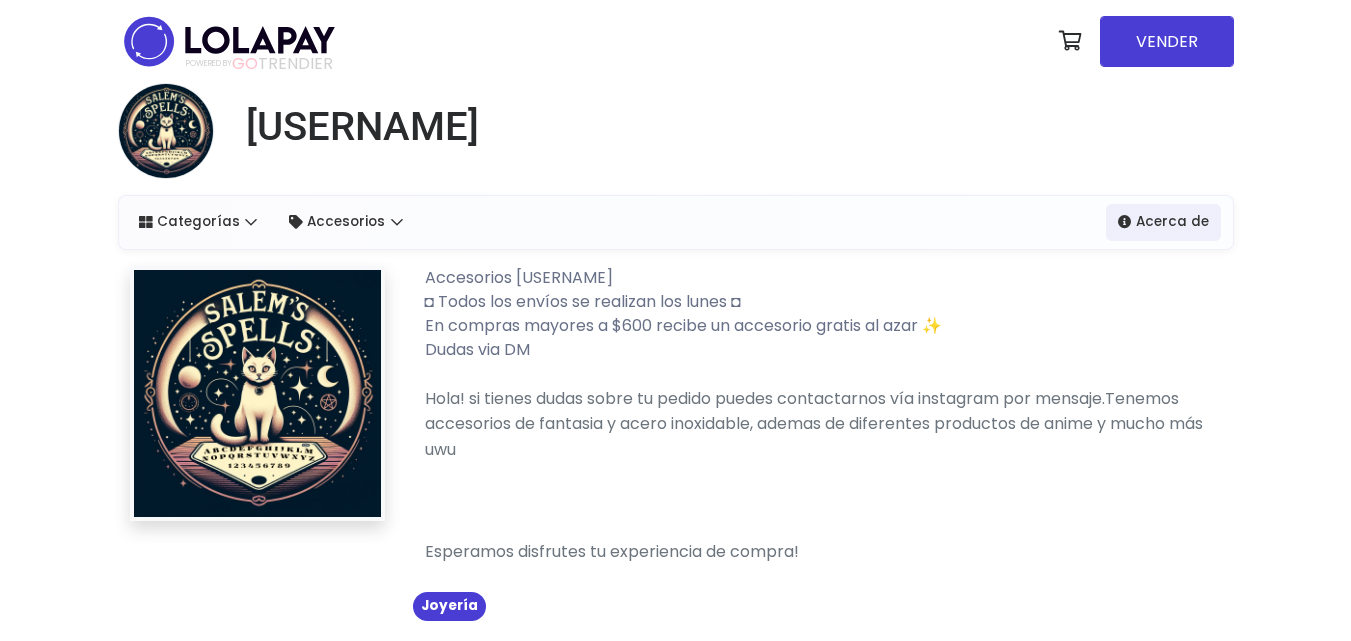 scroll, scrollTop: 0, scrollLeft: 0, axis: both 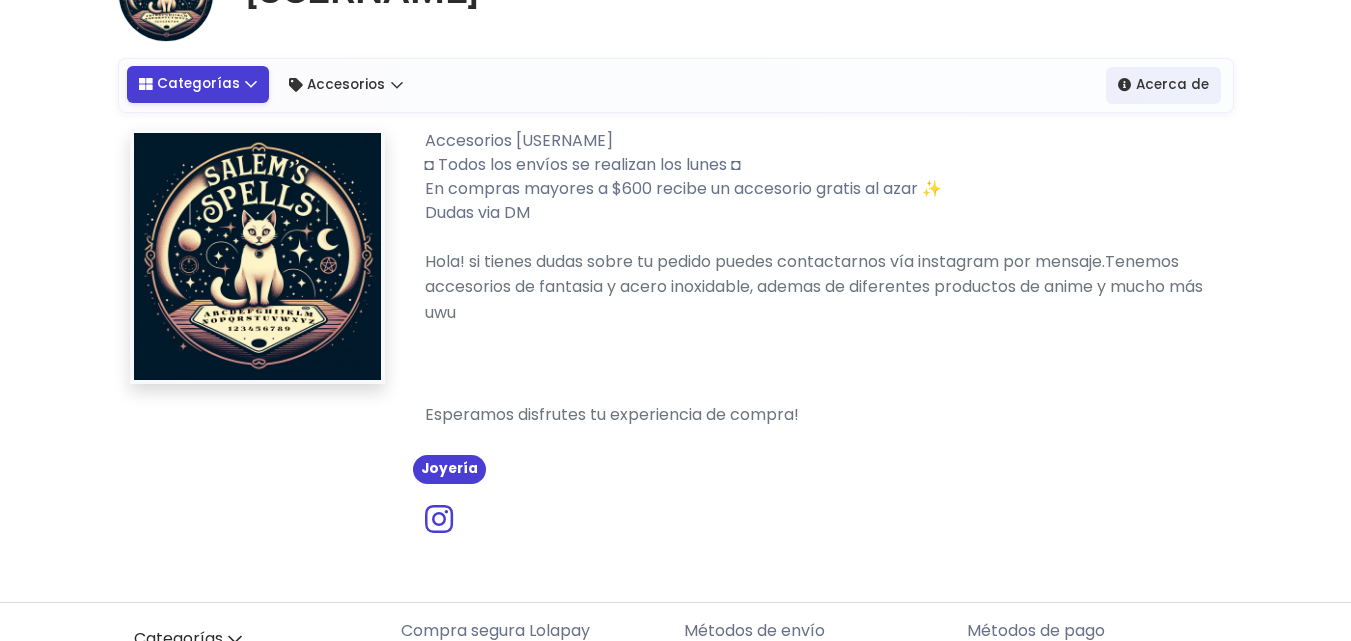 click on "Categorías" at bounding box center (198, 84) 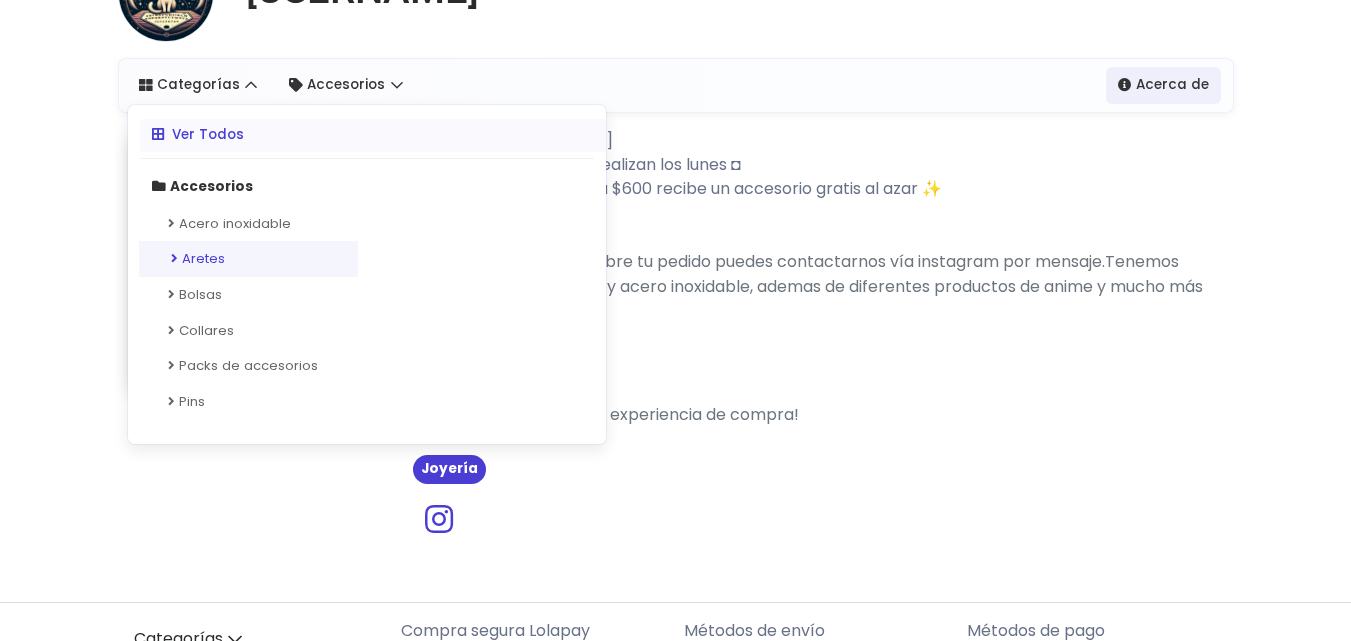 click on "Aretes" at bounding box center (248, 259) 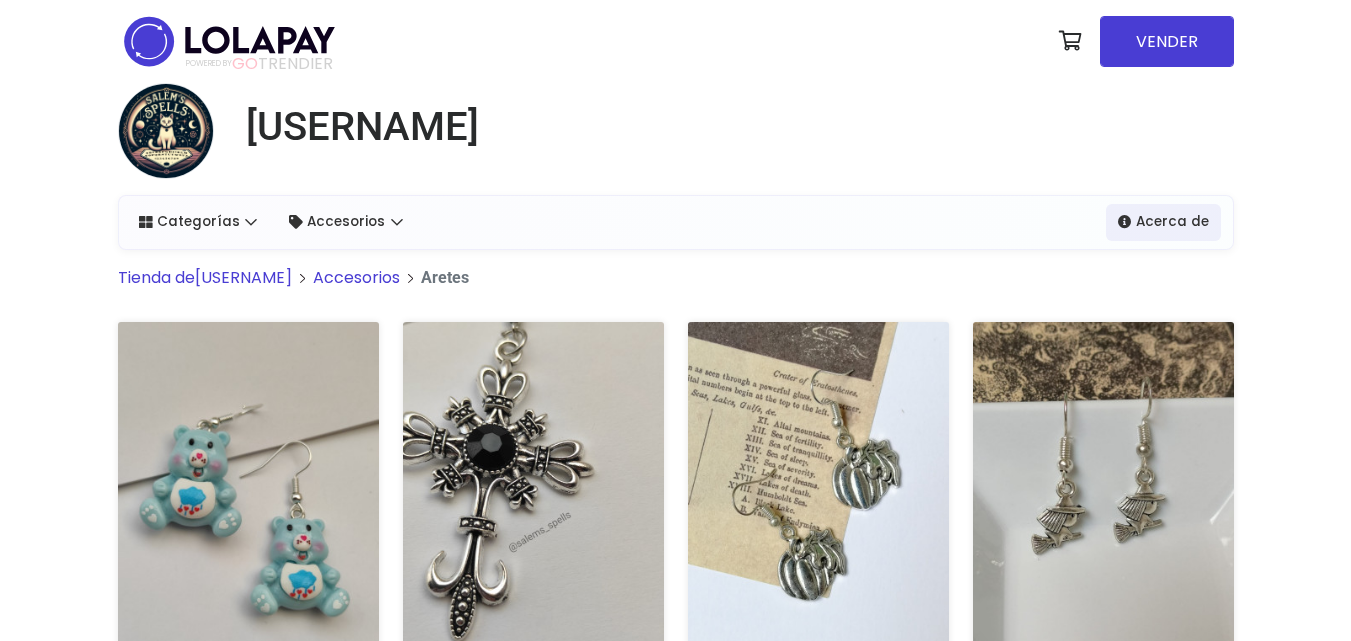 scroll, scrollTop: 0, scrollLeft: 0, axis: both 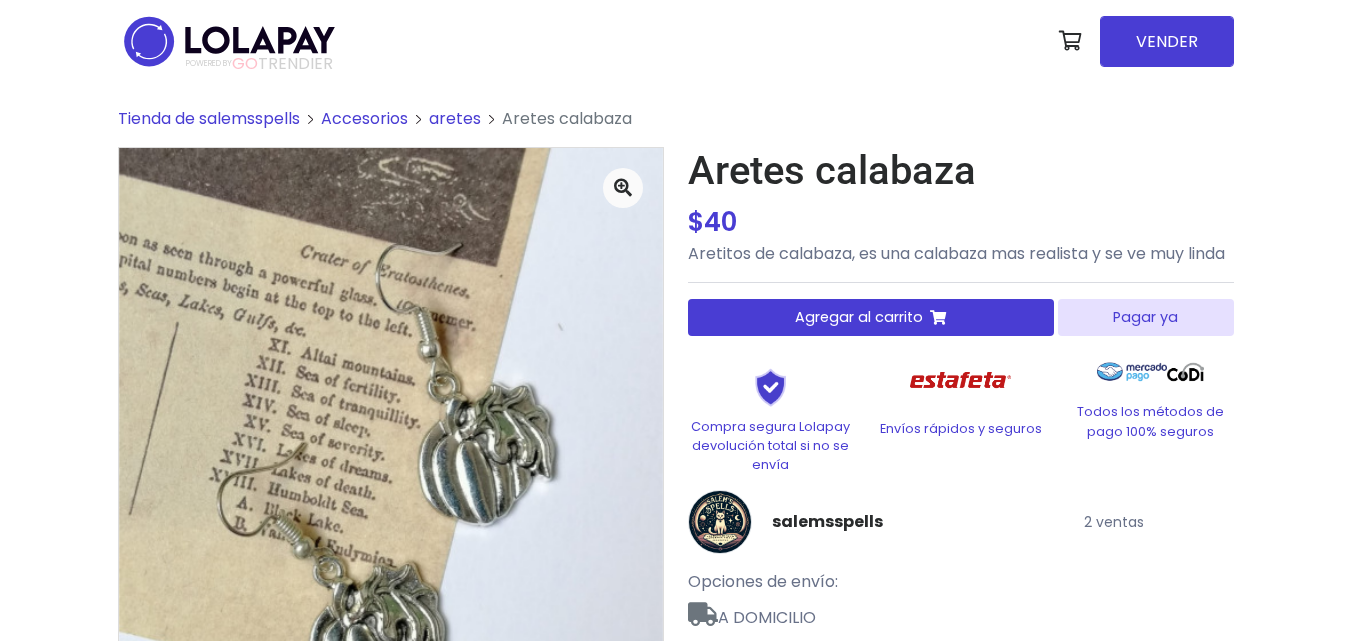click on "Pagar ya" at bounding box center [1145, 317] 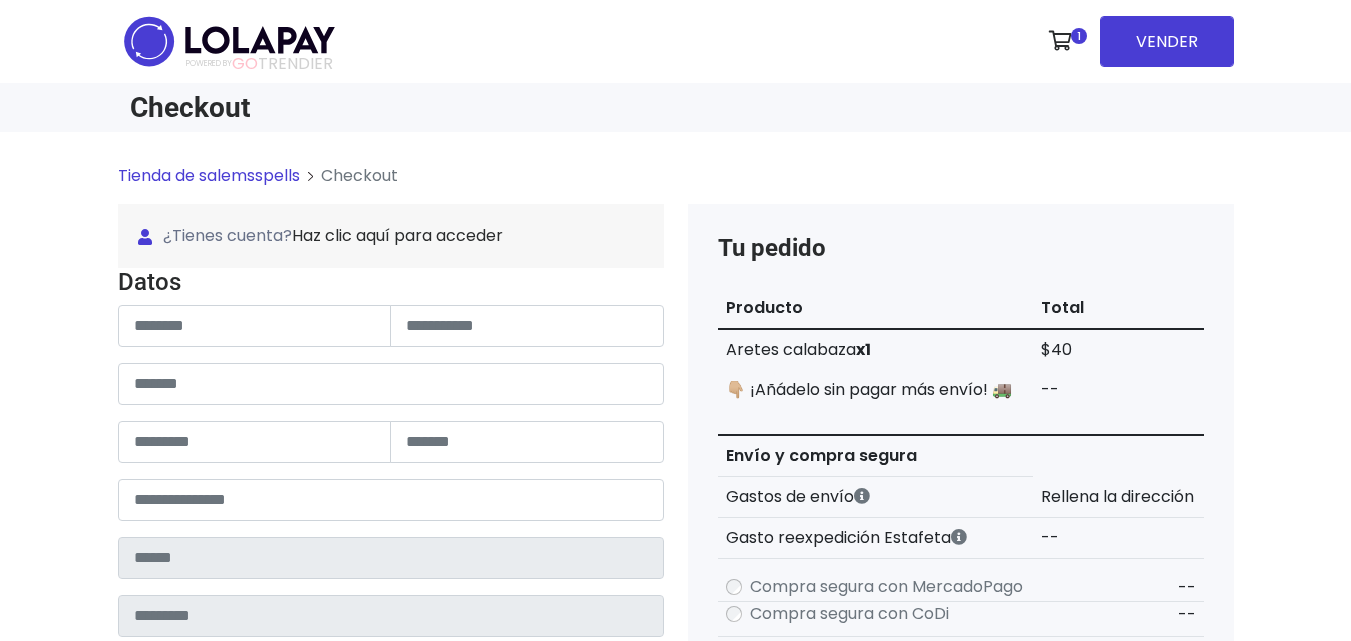 scroll, scrollTop: 0, scrollLeft: 0, axis: both 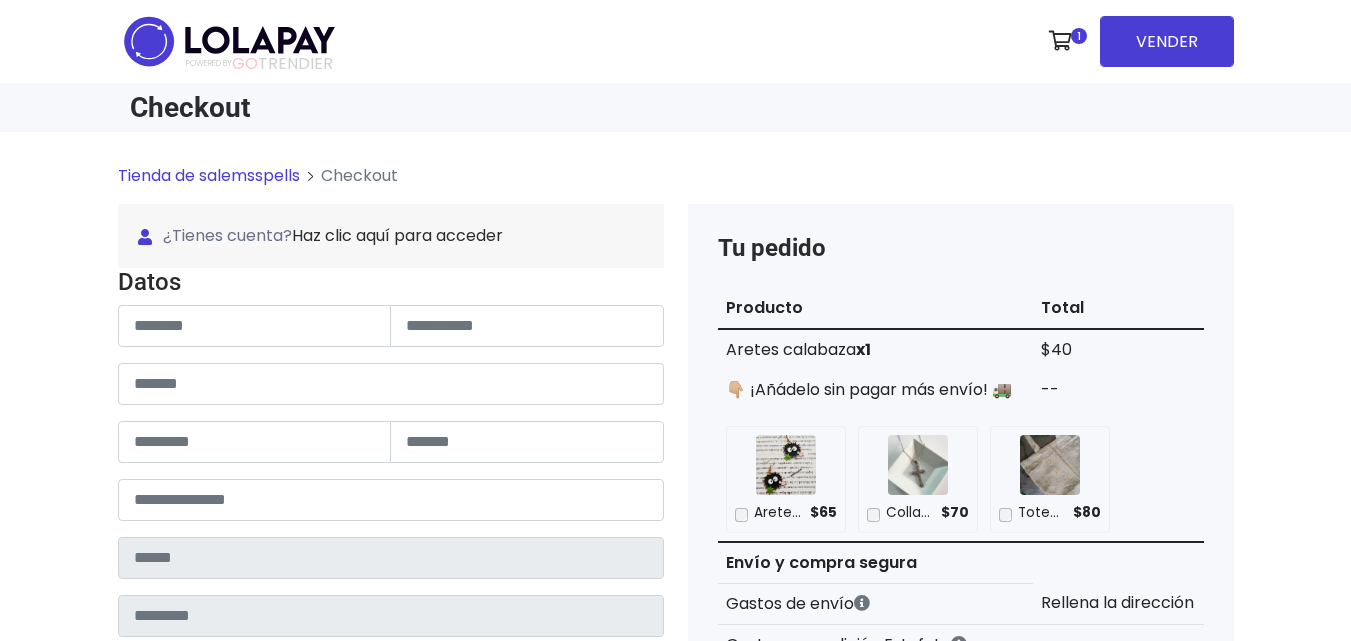 type on "**********" 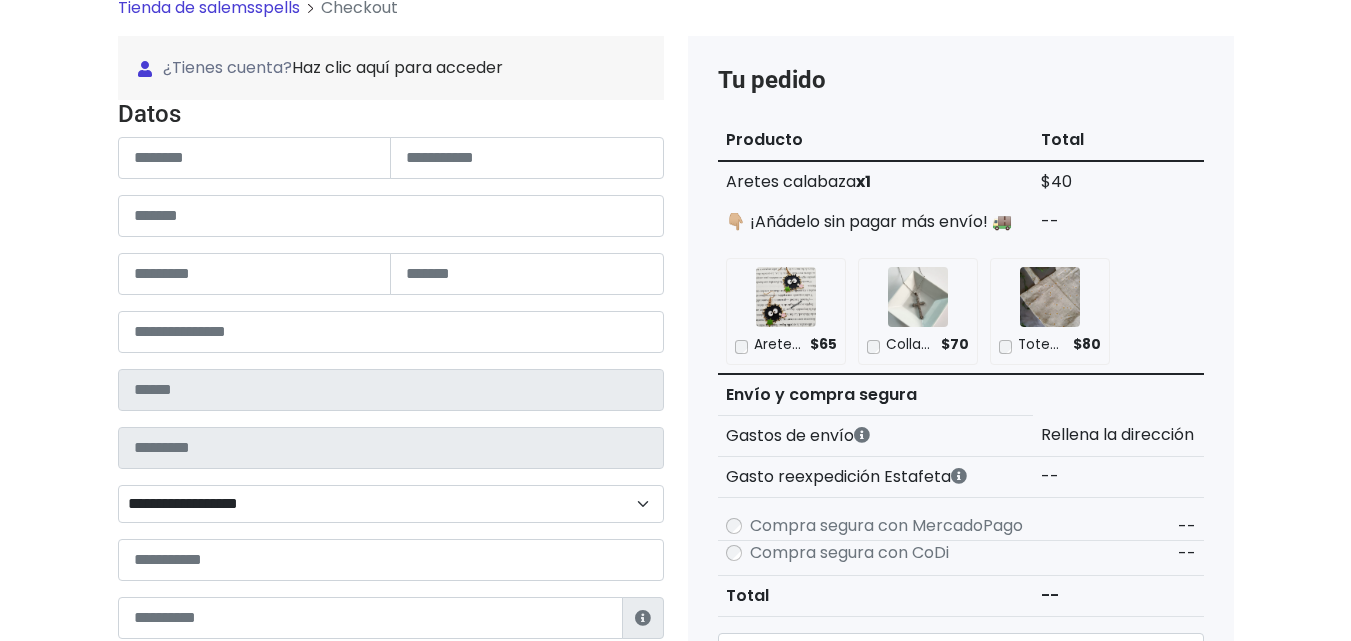 scroll, scrollTop: 174, scrollLeft: 0, axis: vertical 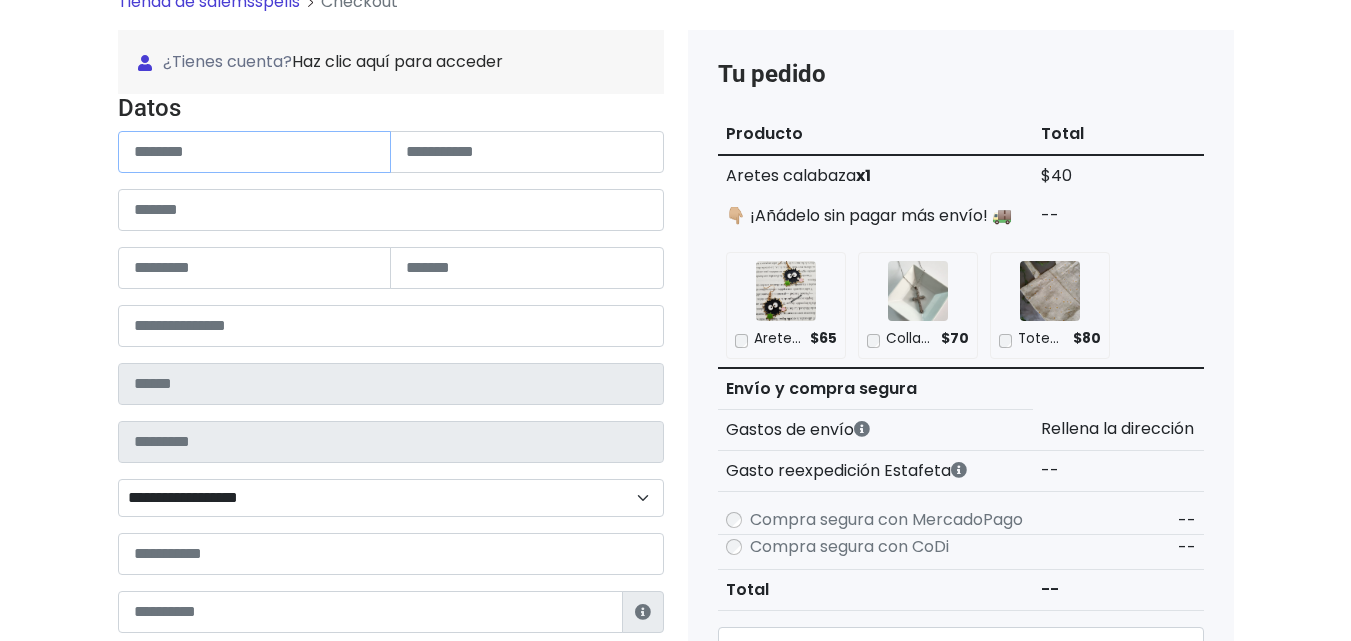 click at bounding box center [255, 152] 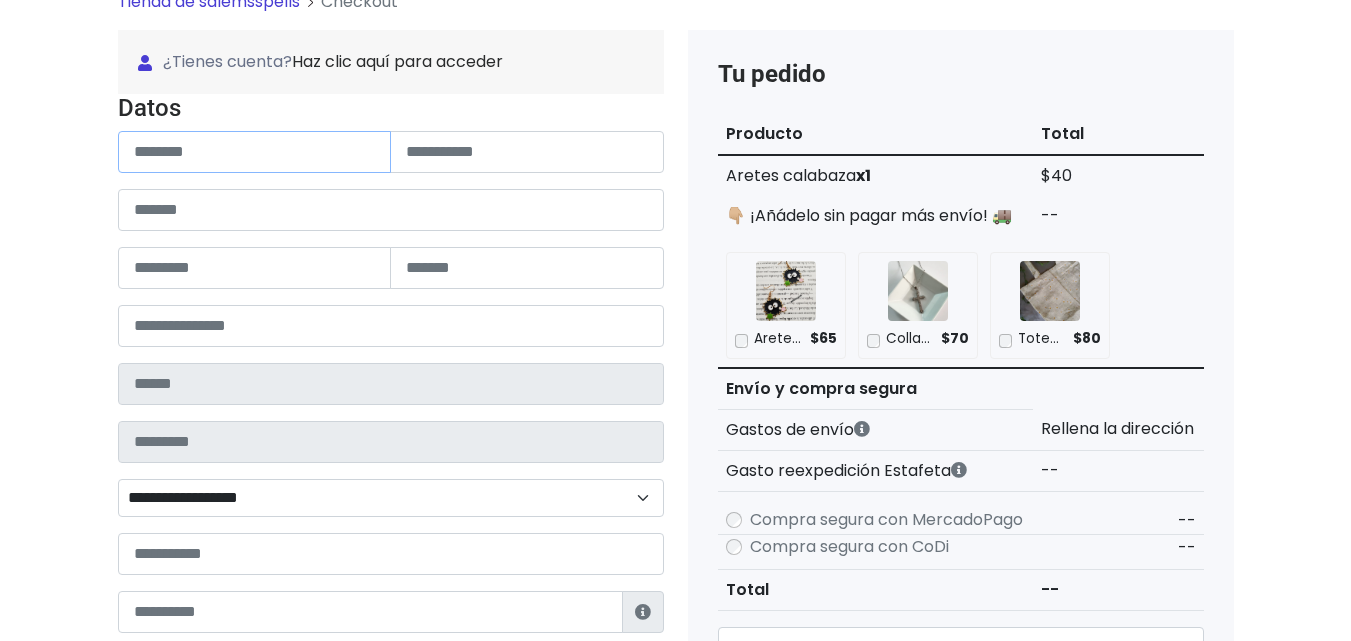 scroll, scrollTop: 0, scrollLeft: 0, axis: both 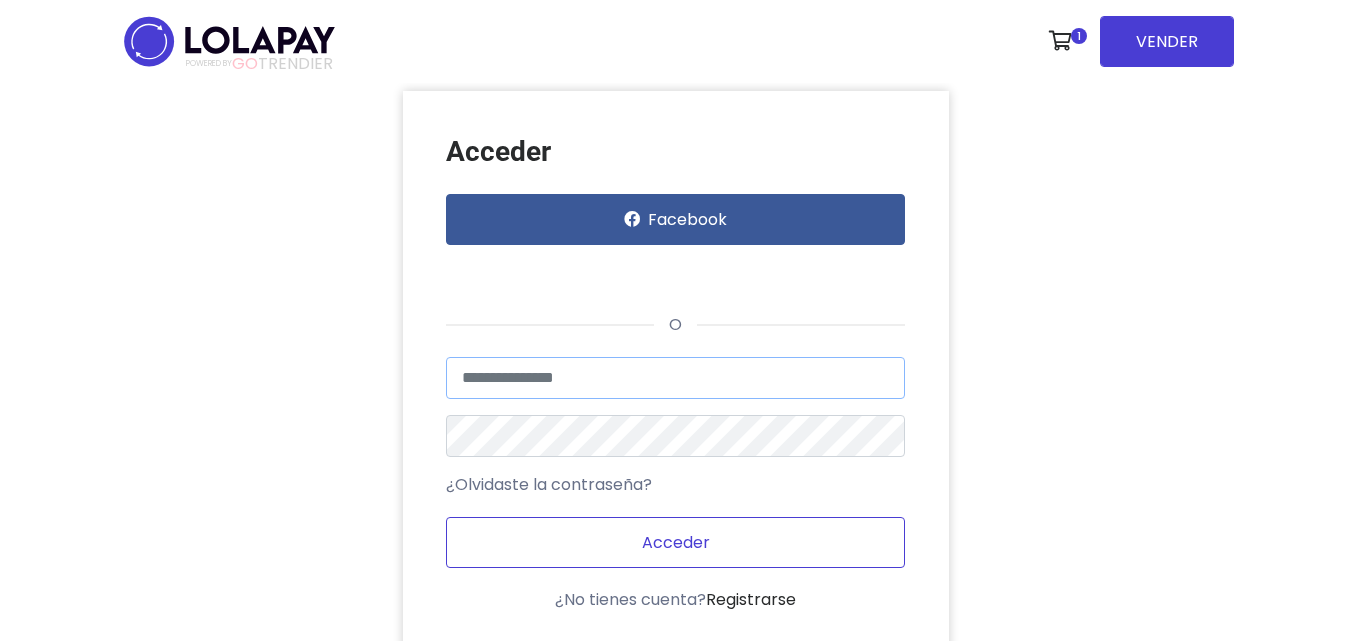type on "**********" 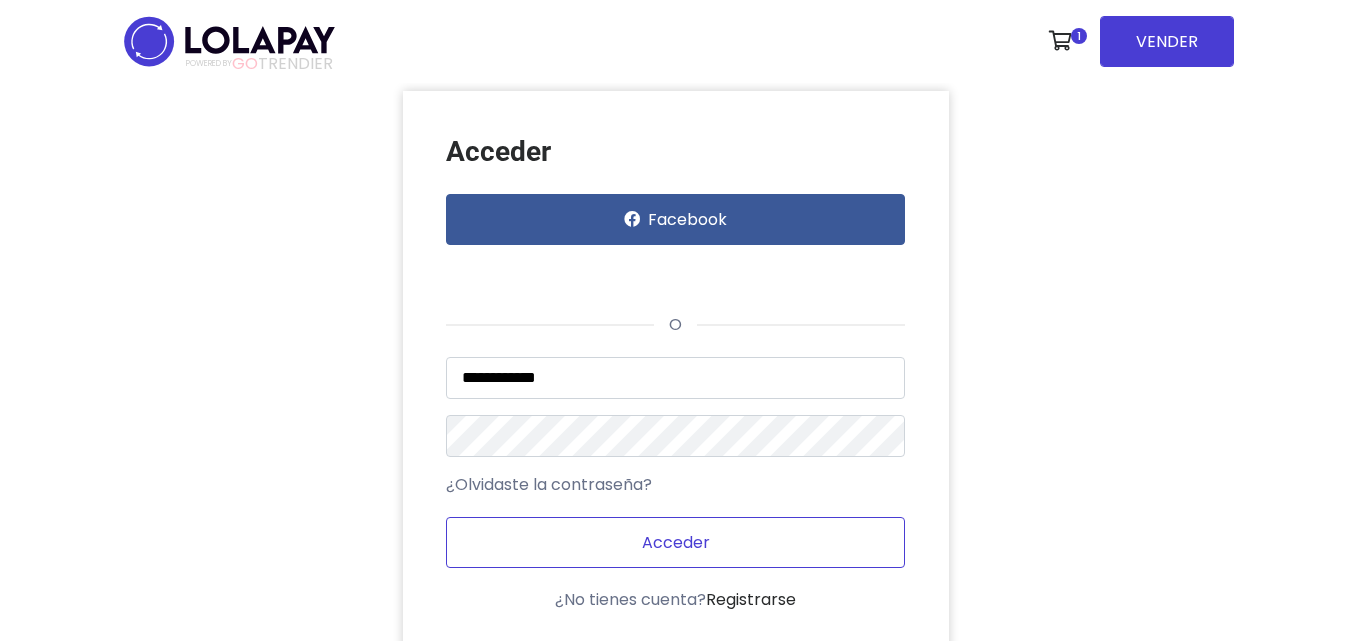 click on "Acceder" at bounding box center [675, 542] 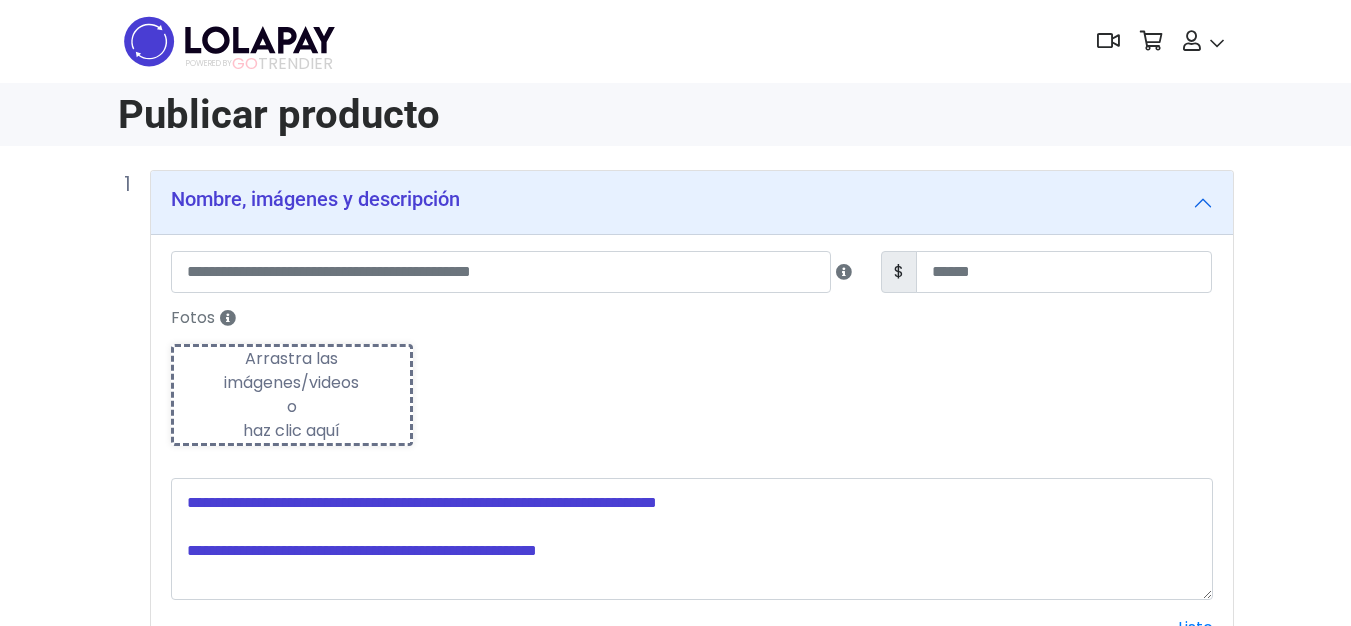 scroll, scrollTop: 0, scrollLeft: 0, axis: both 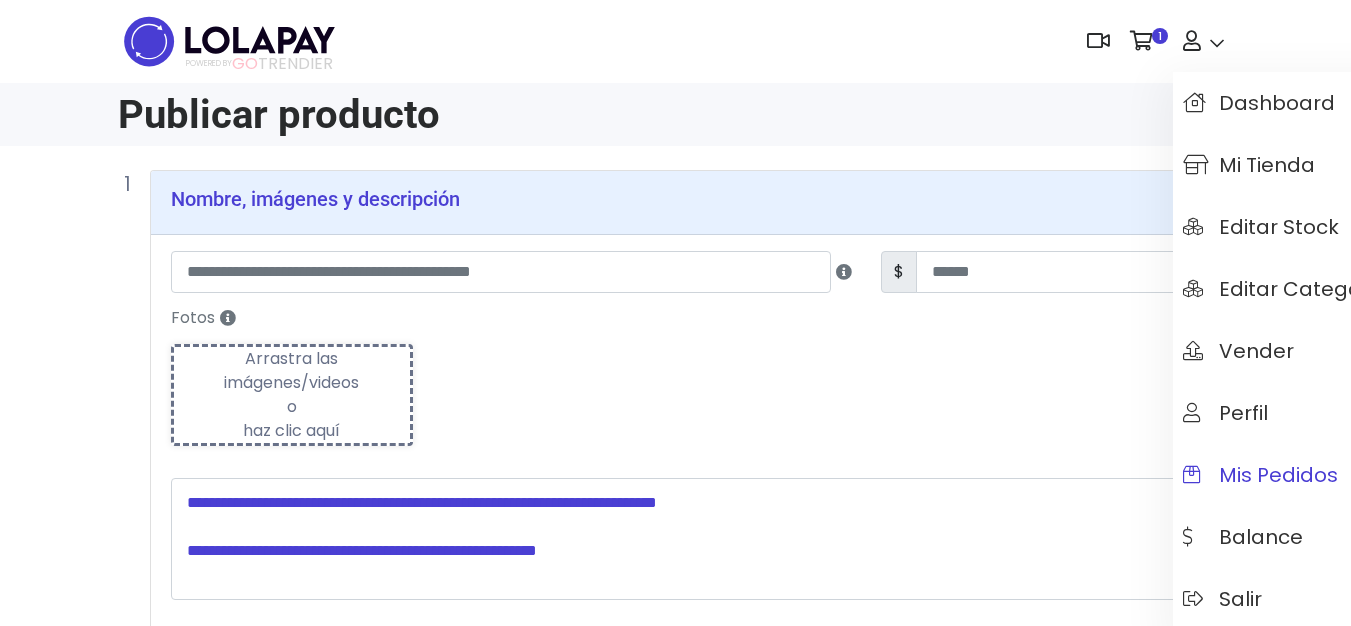 click on "Mis pedidos" at bounding box center (1260, 475) 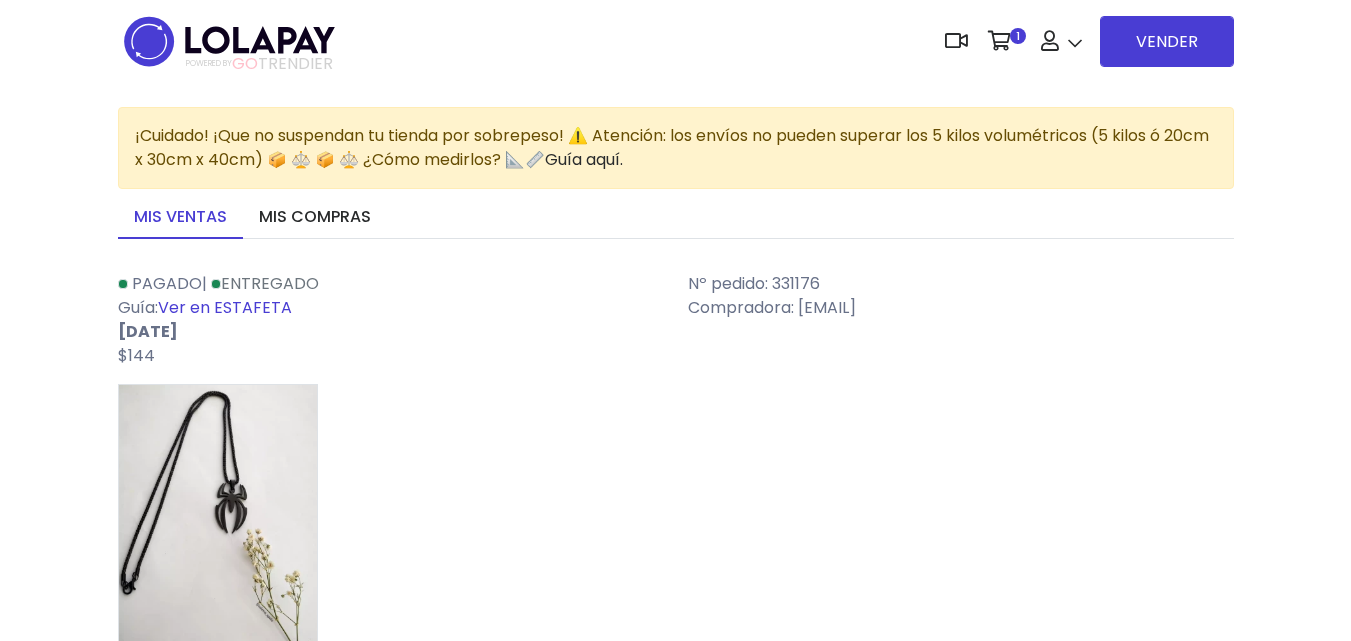 scroll, scrollTop: 0, scrollLeft: 0, axis: both 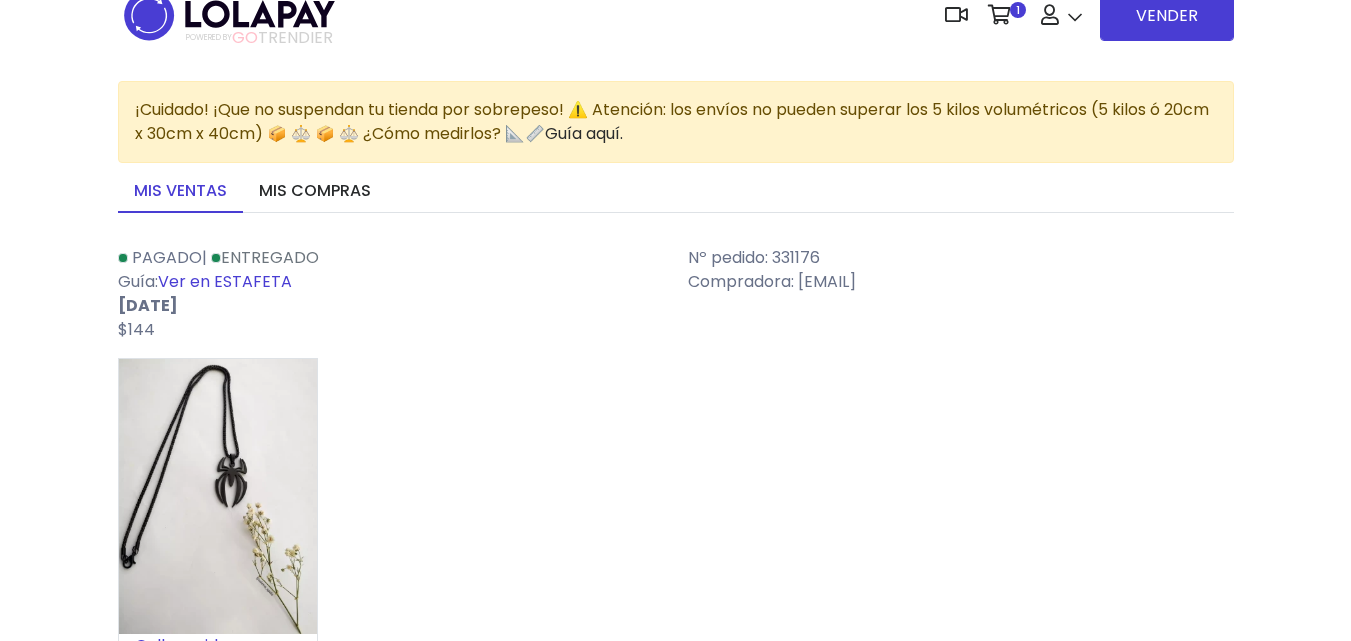 click on "Ver en ESTAFETA" at bounding box center (225, 281) 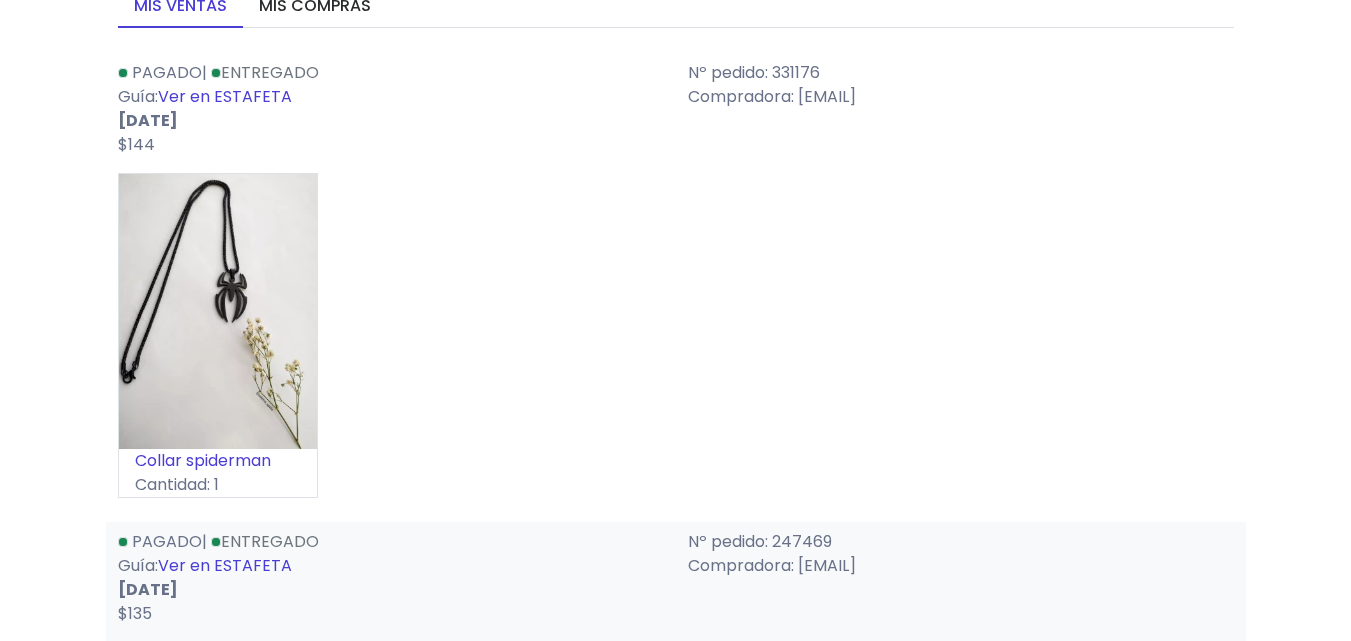 scroll, scrollTop: 139, scrollLeft: 0, axis: vertical 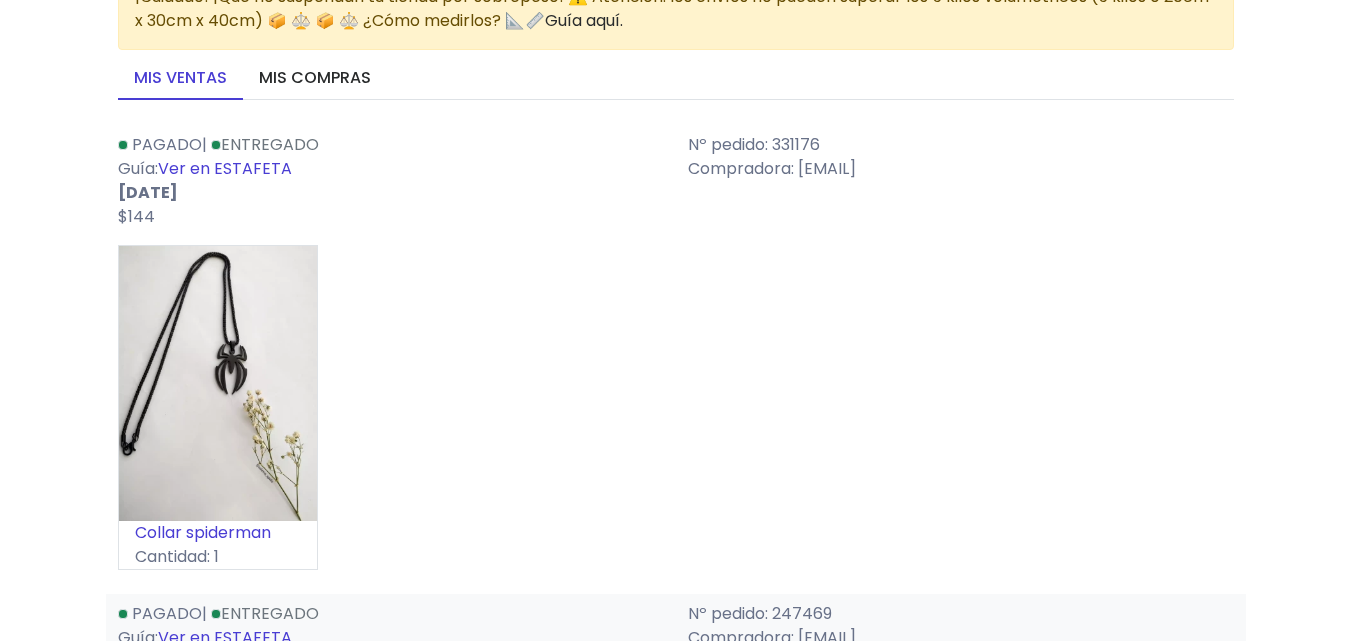 click at bounding box center [218, 383] 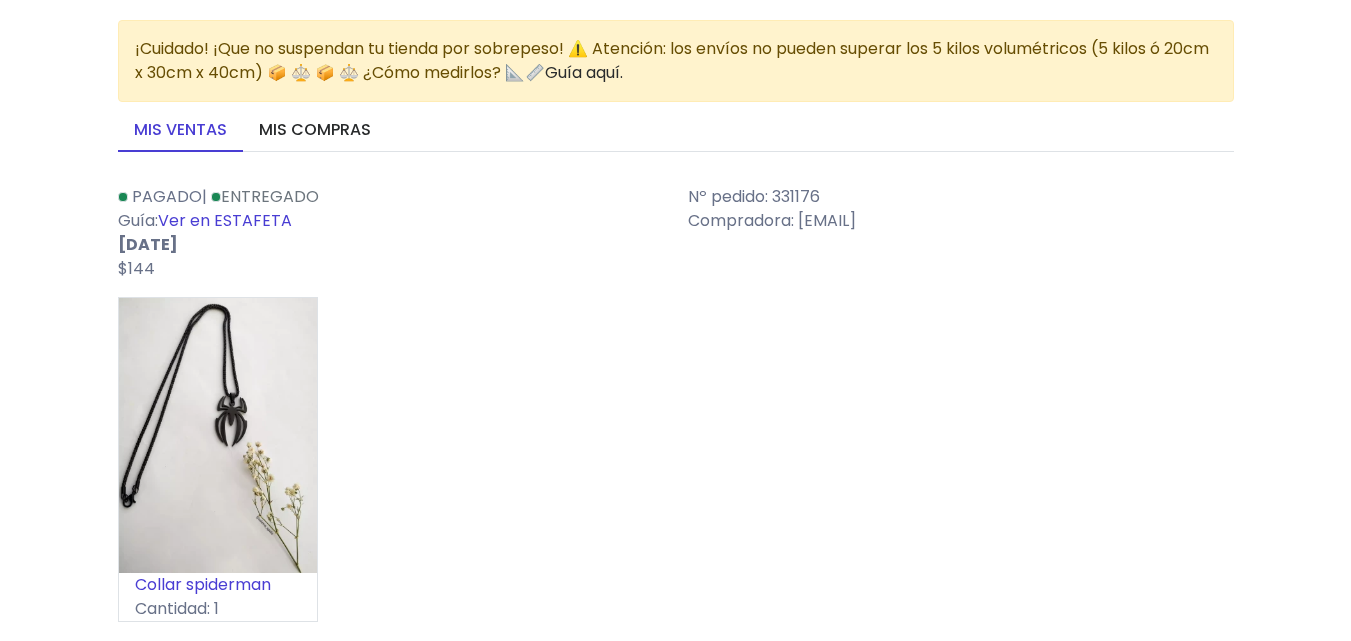 scroll, scrollTop: 75, scrollLeft: 0, axis: vertical 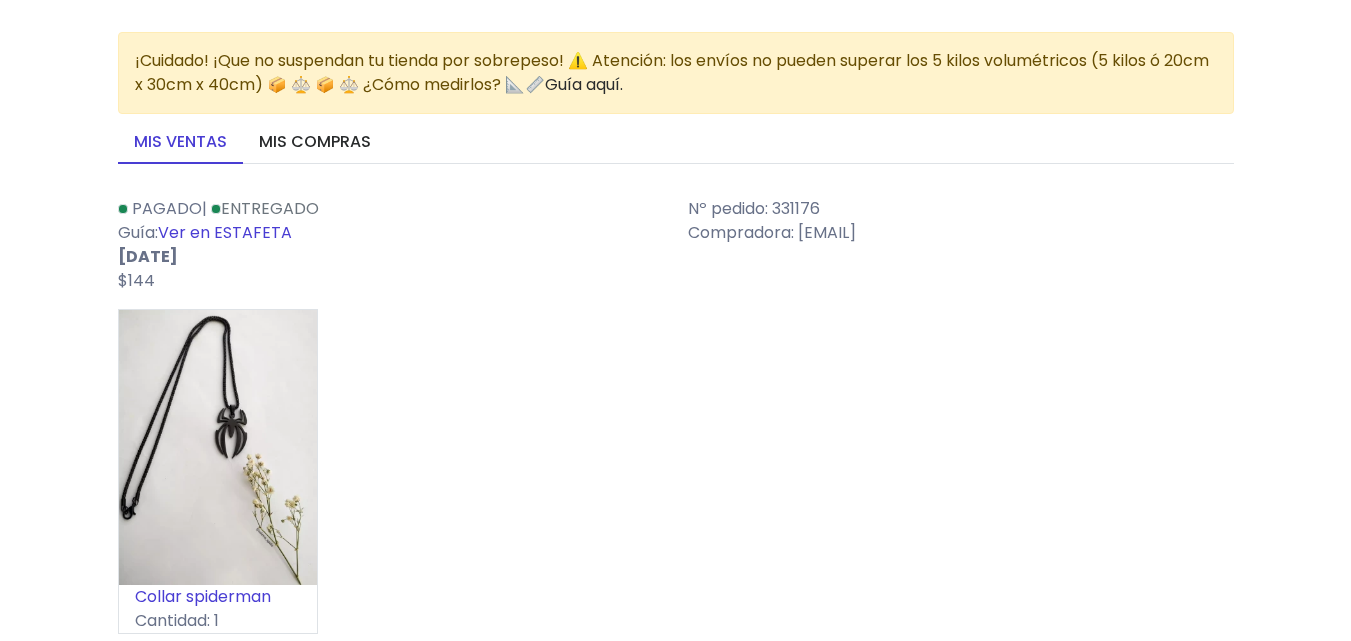 click on "Collar spiderman" at bounding box center (203, 596) 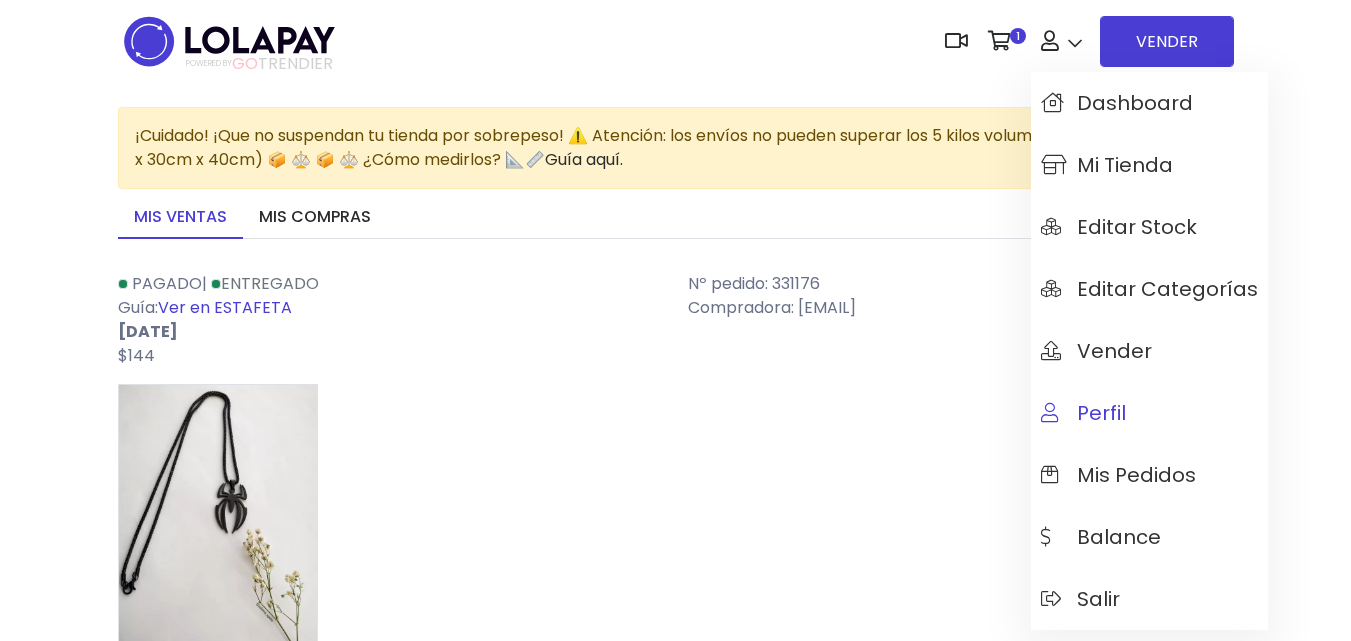 click on "Perfil" at bounding box center (1083, 413) 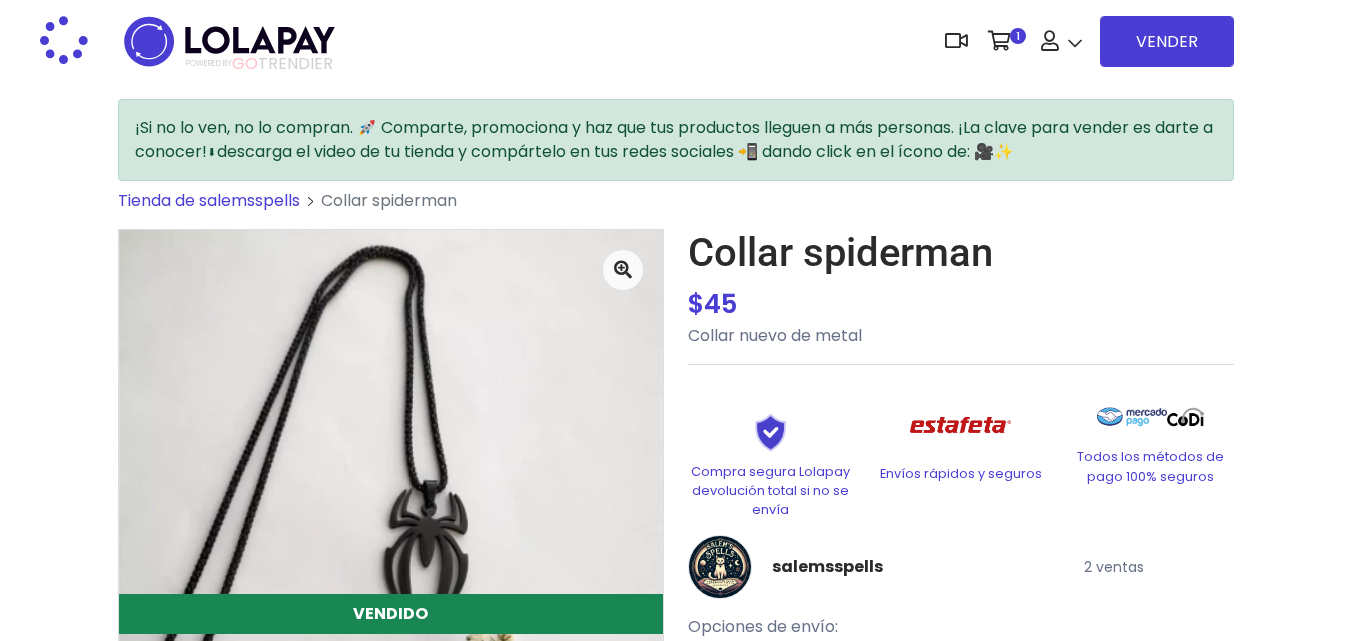 scroll, scrollTop: 0, scrollLeft: 0, axis: both 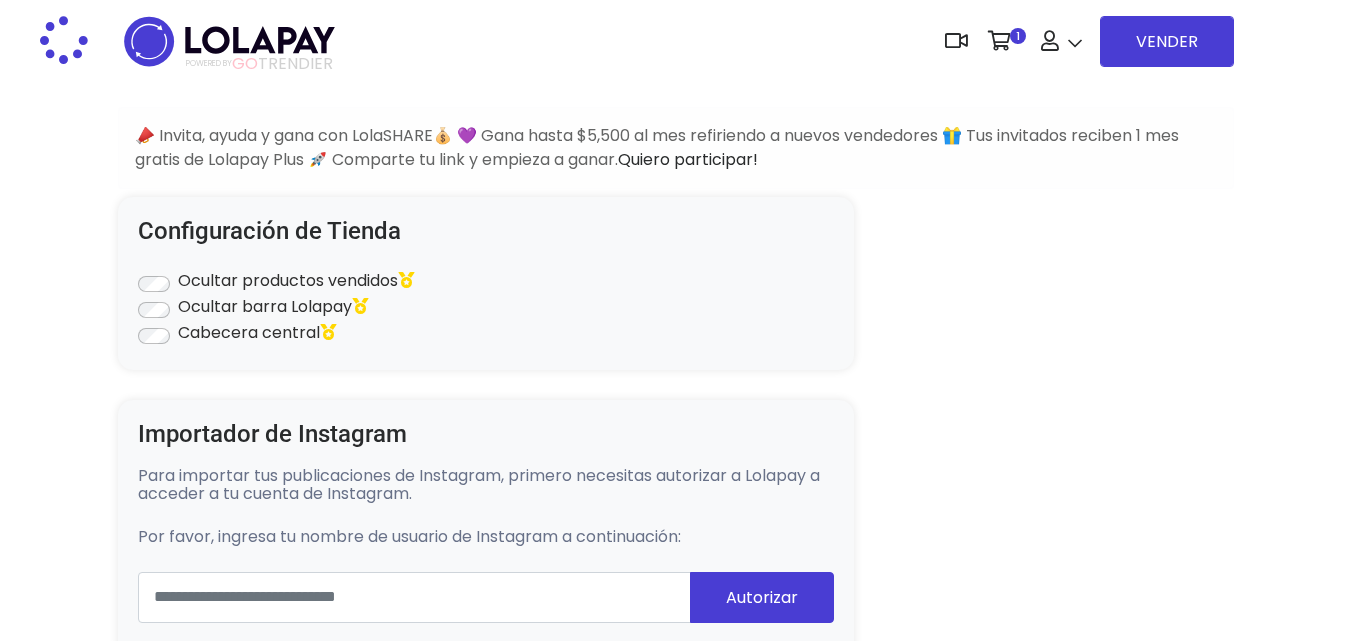 type on "******" 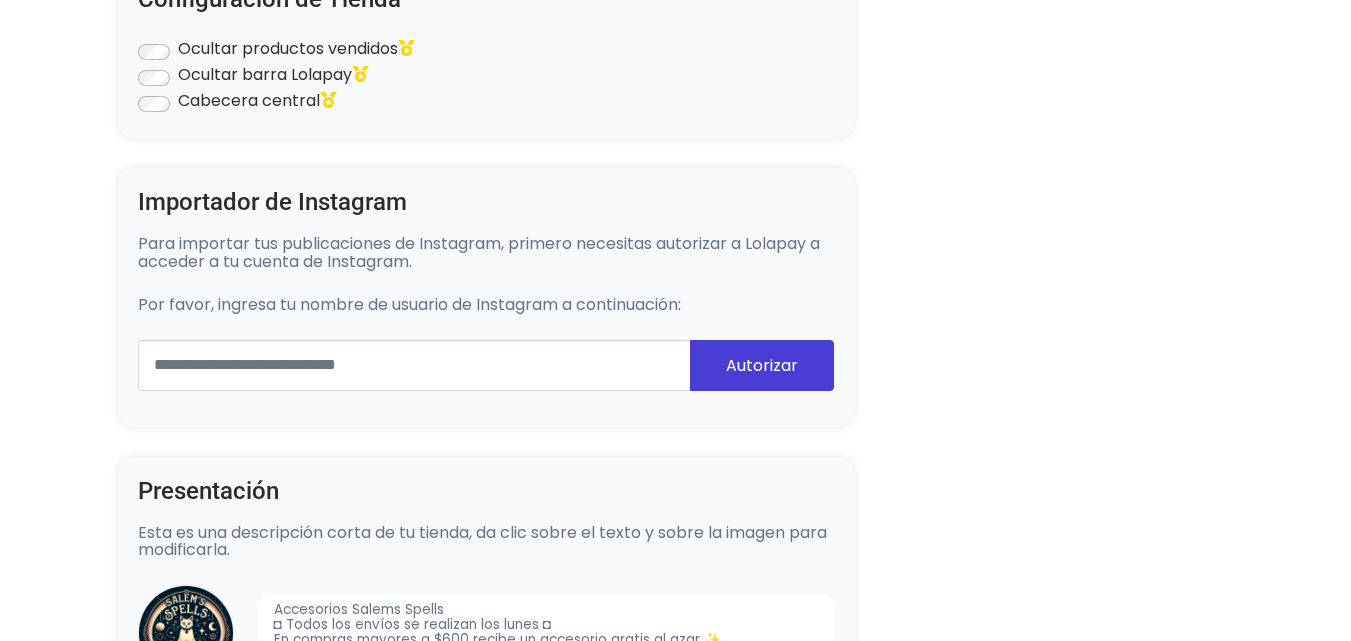 scroll, scrollTop: 221, scrollLeft: 0, axis: vertical 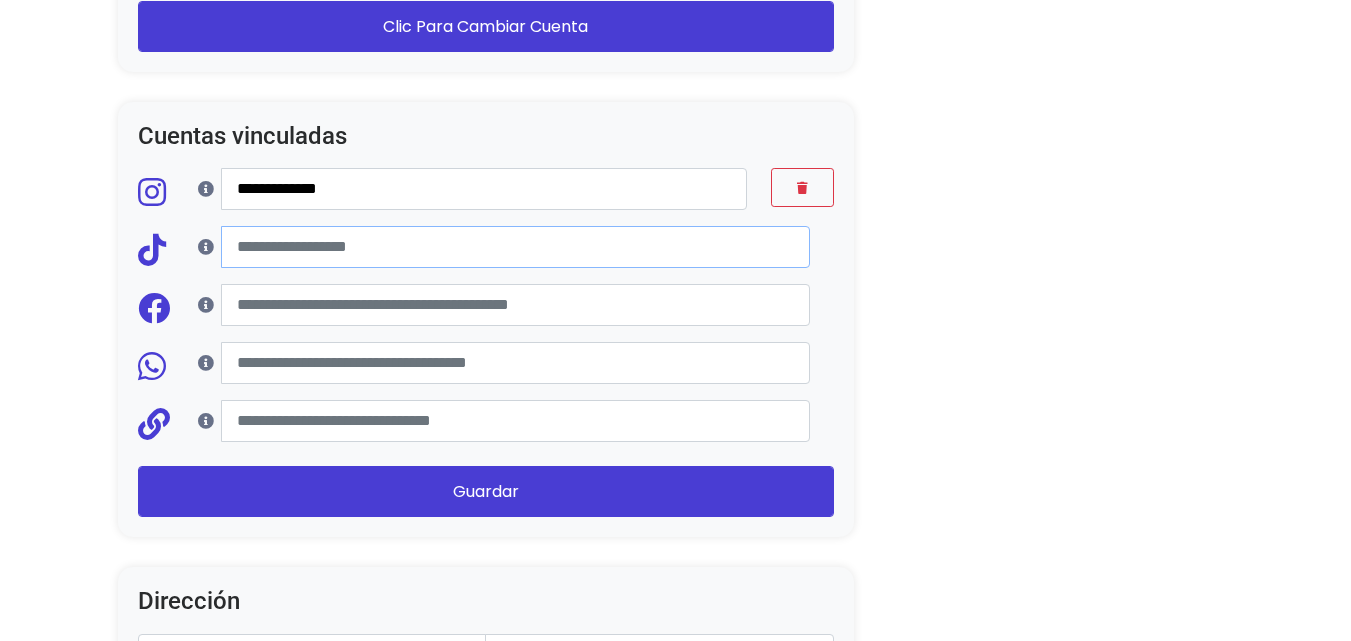 click at bounding box center [515, 247] 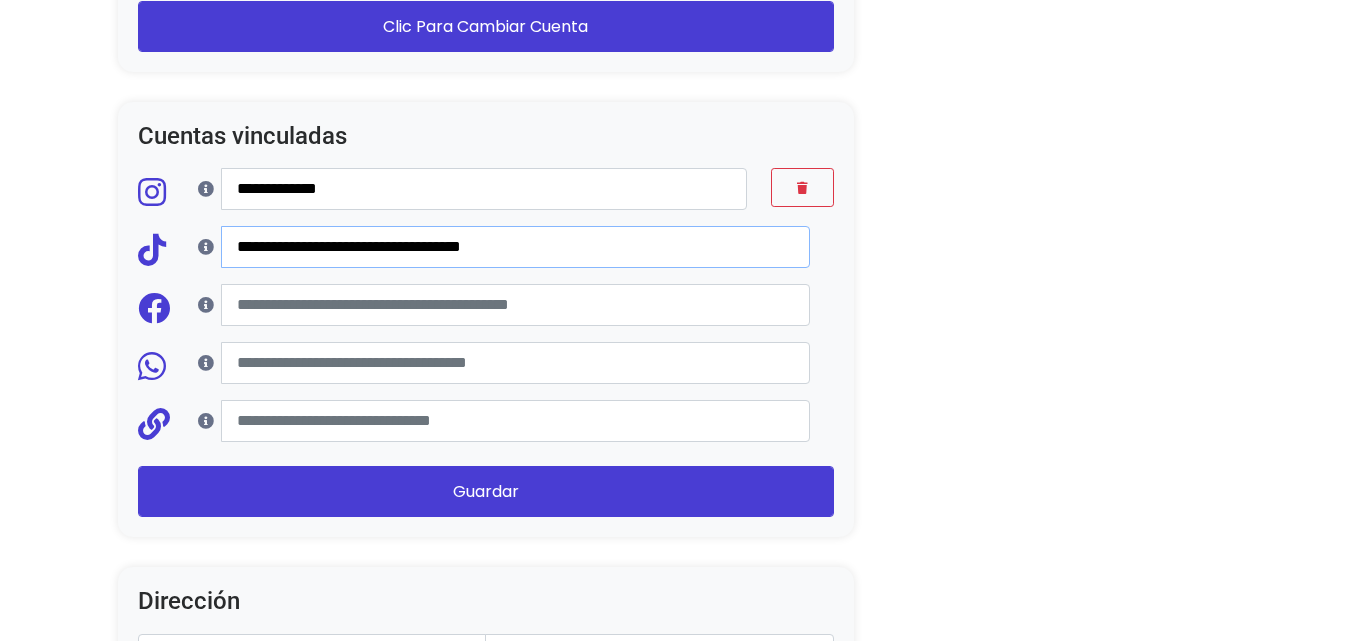 drag, startPoint x: 425, startPoint y: 243, endPoint x: 213, endPoint y: 257, distance: 212.46176 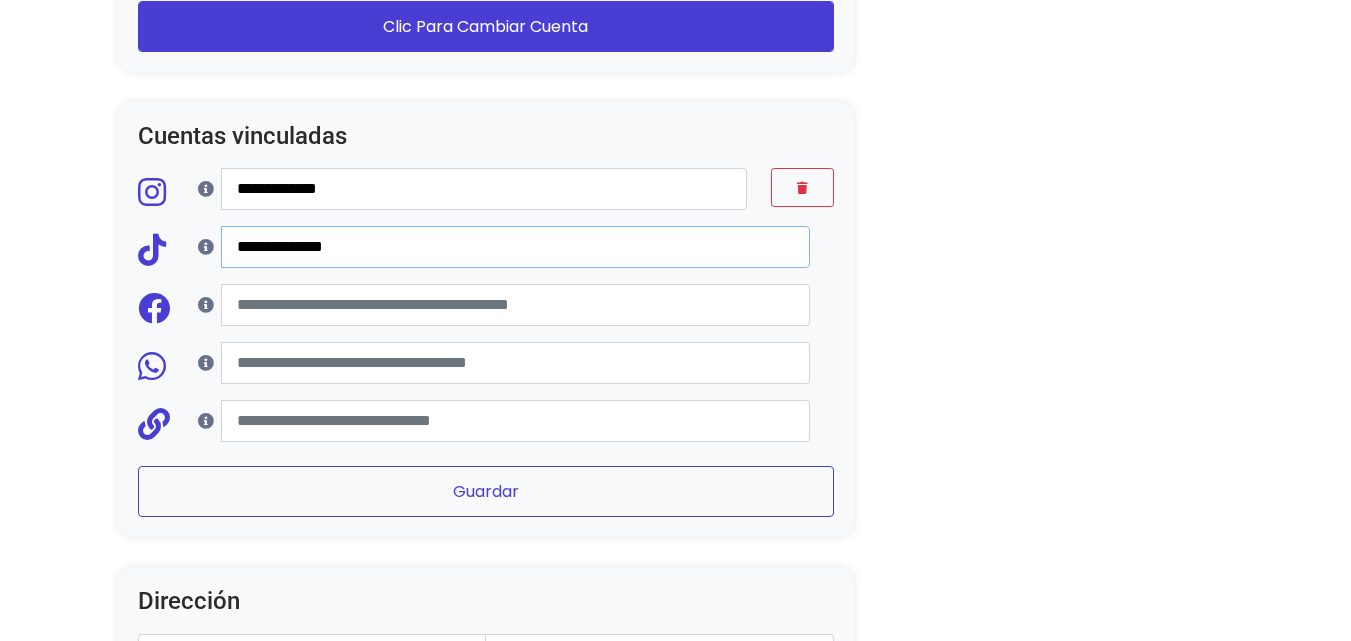 type on "**********" 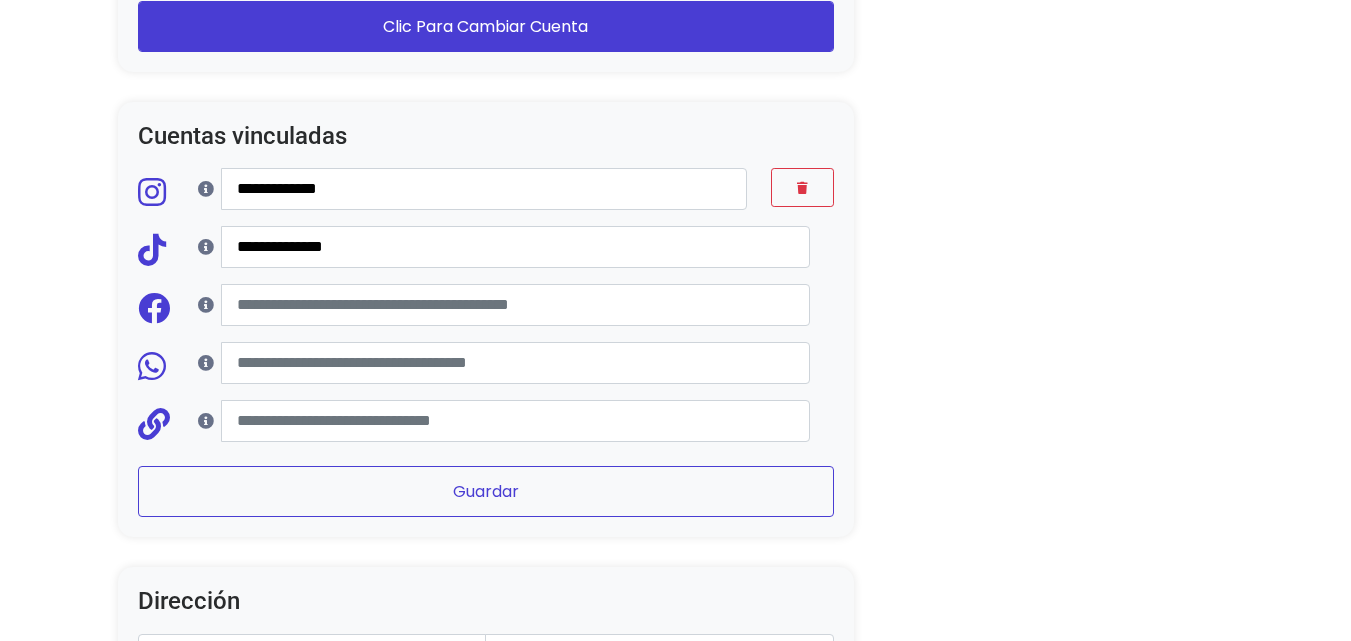 click on "Guardar" at bounding box center (486, 491) 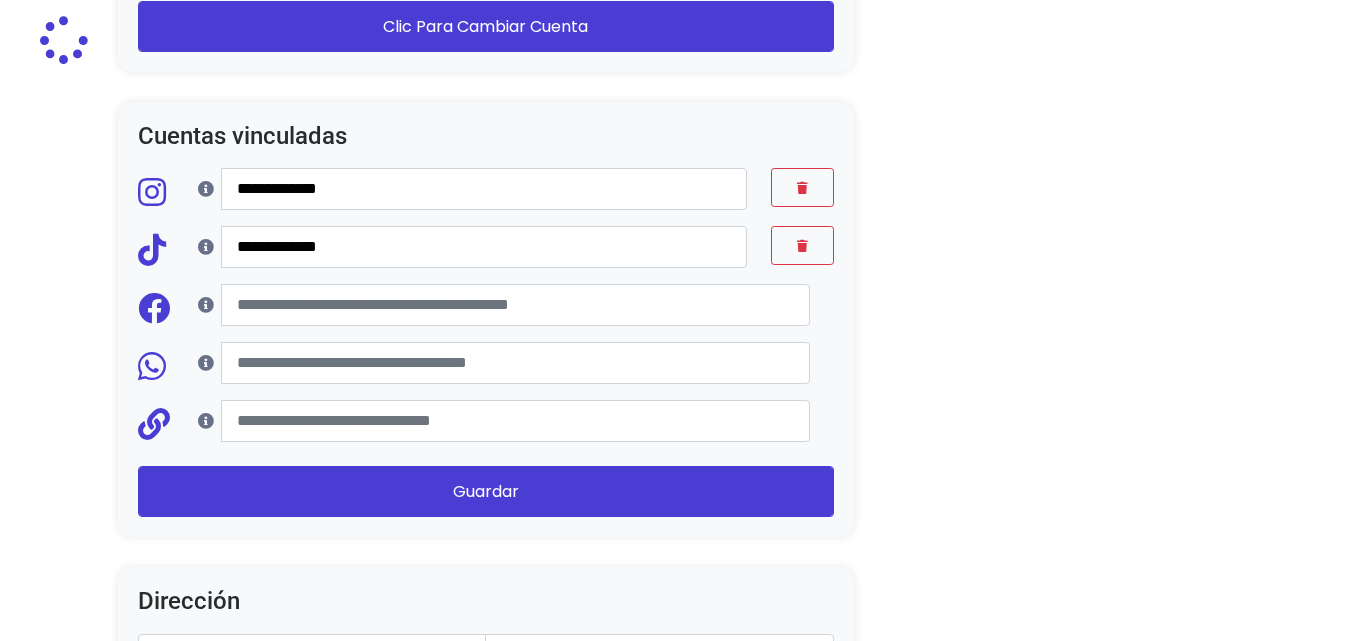 scroll, scrollTop: 1950, scrollLeft: 0, axis: vertical 